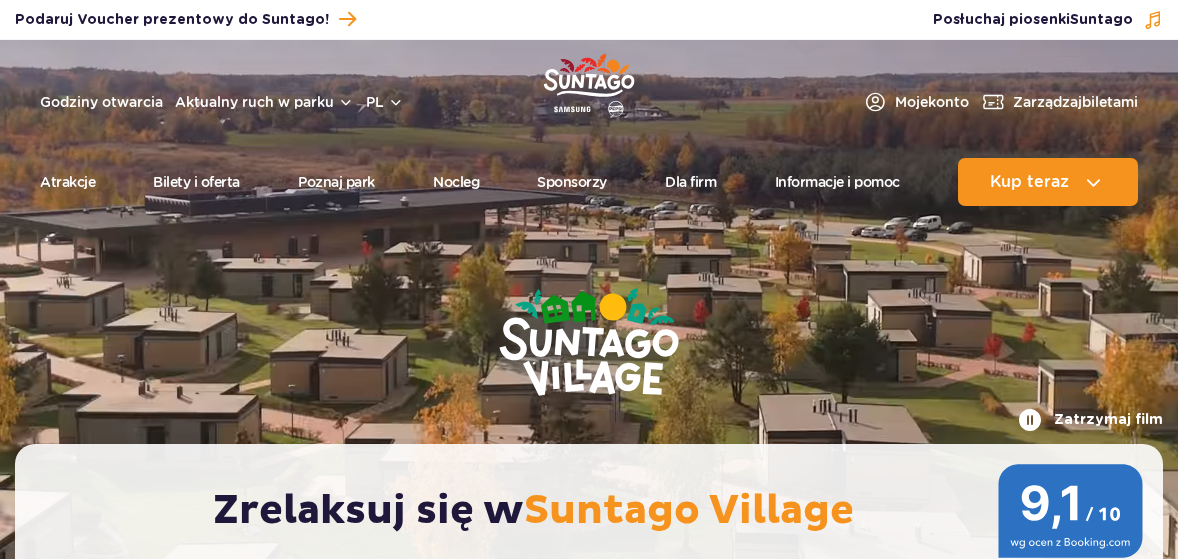scroll, scrollTop: 100, scrollLeft: 0, axis: vertical 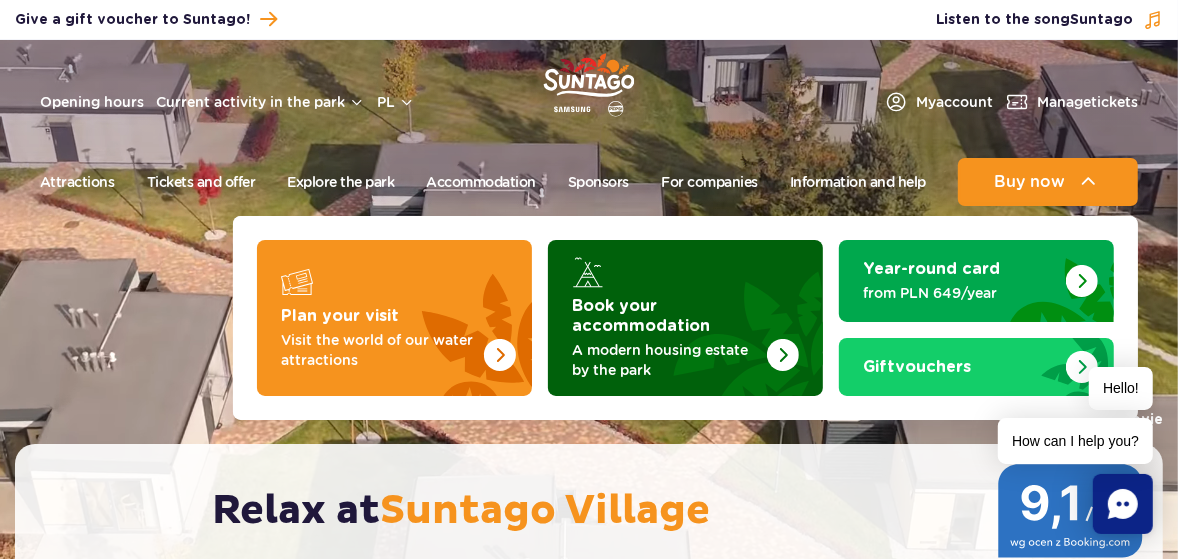 click on "A modern housing estate by the park" at bounding box center [660, 360] 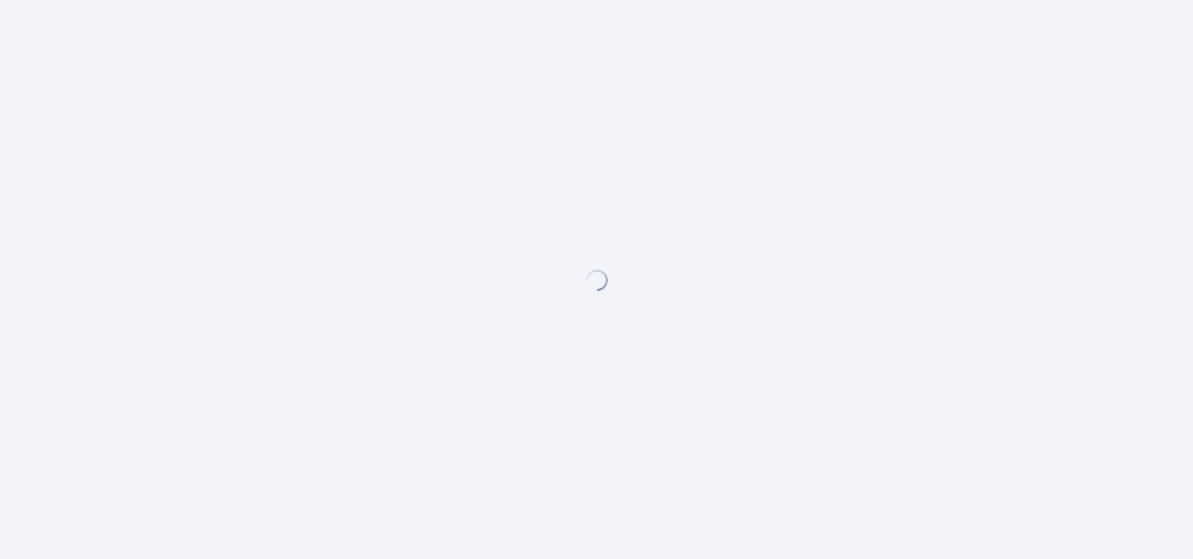 scroll, scrollTop: 0, scrollLeft: 0, axis: both 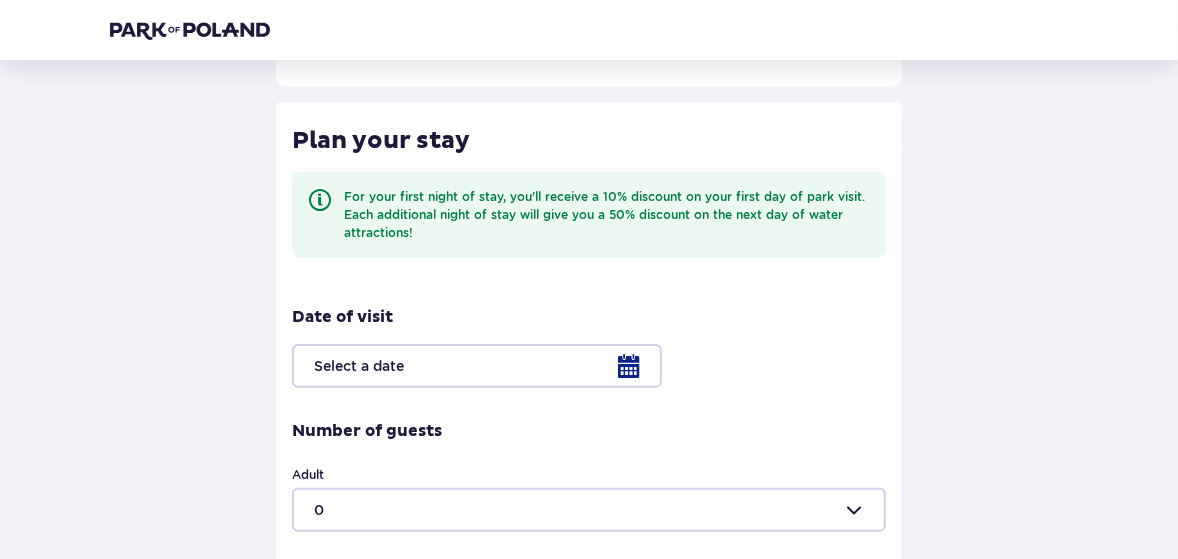 click at bounding box center (589, 366) 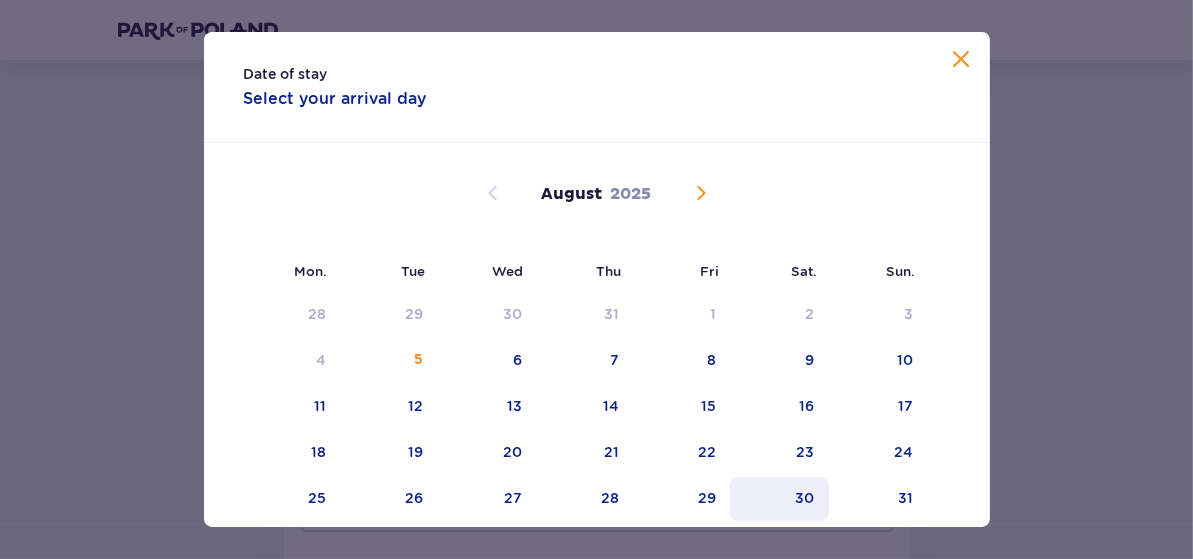 click on "30" at bounding box center (805, 498) 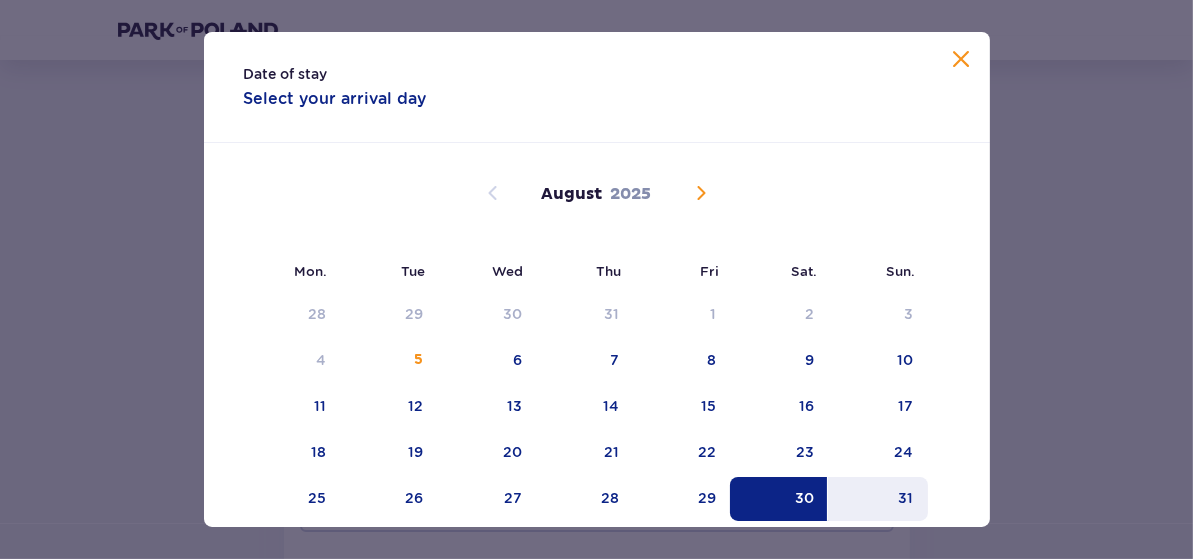 click on "31" at bounding box center (878, 499) 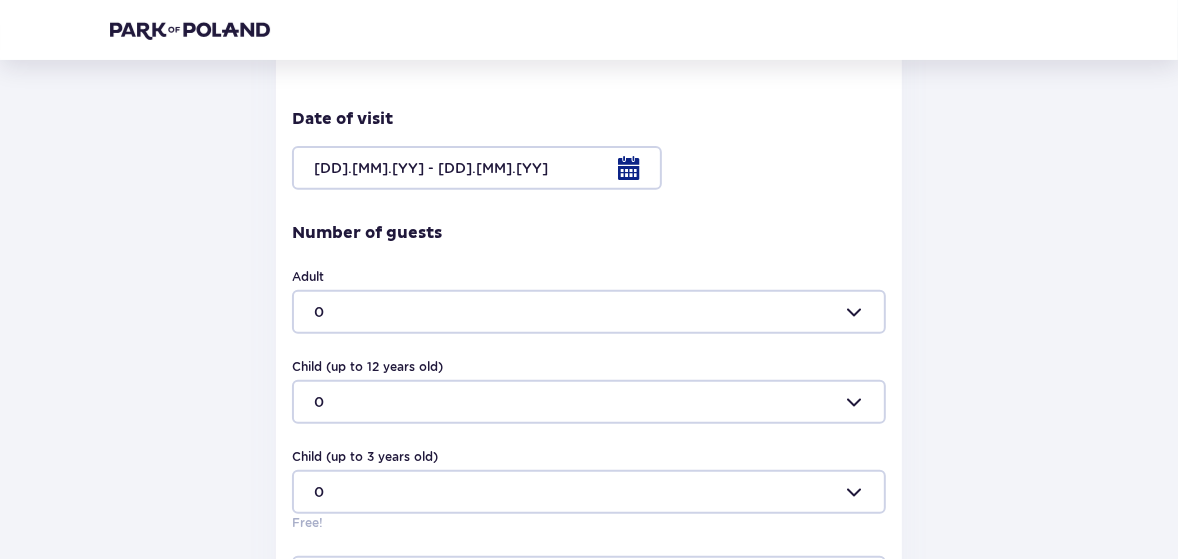 scroll, scrollTop: 400, scrollLeft: 0, axis: vertical 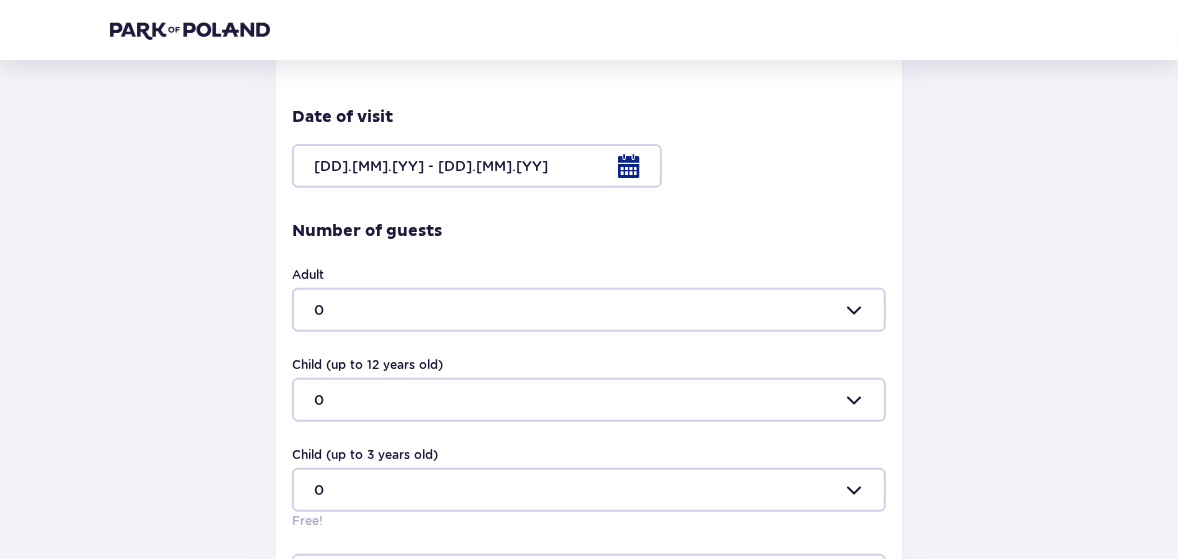 click at bounding box center (589, 310) 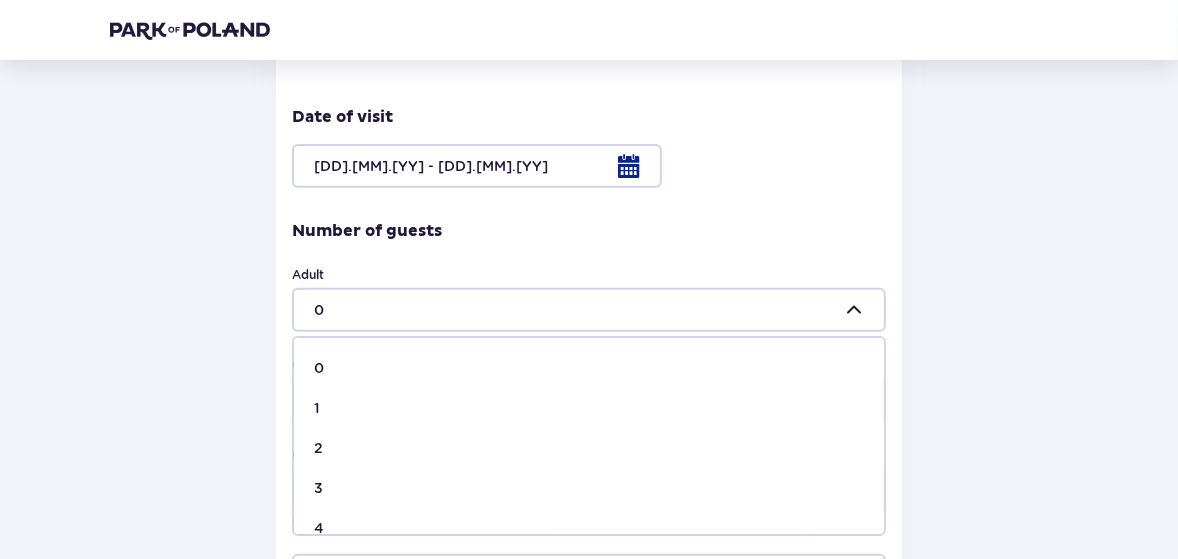 click on "1" at bounding box center [589, 408] 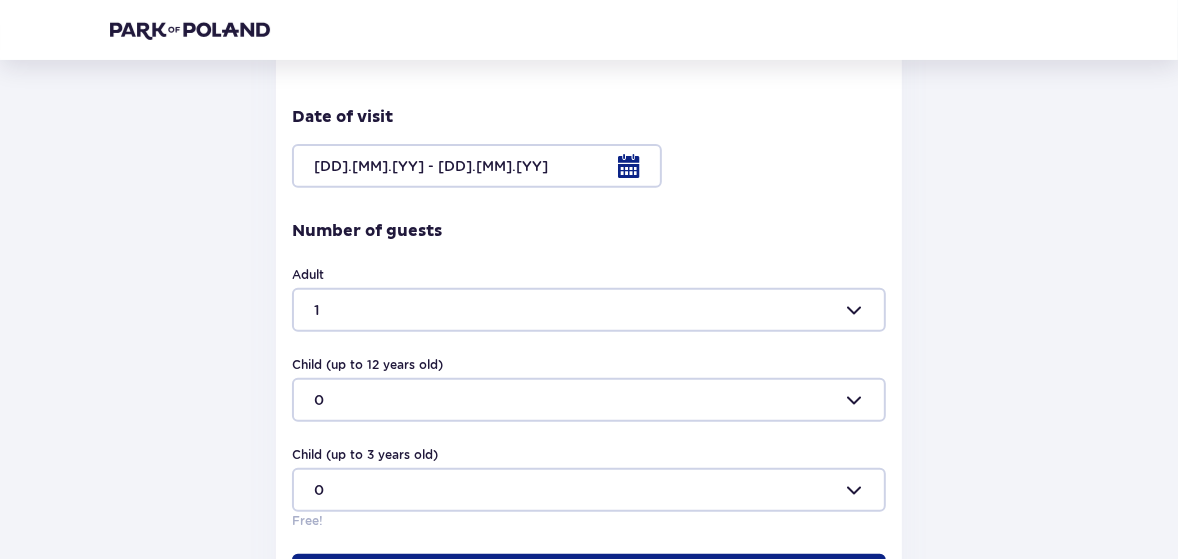click at bounding box center [589, 310] 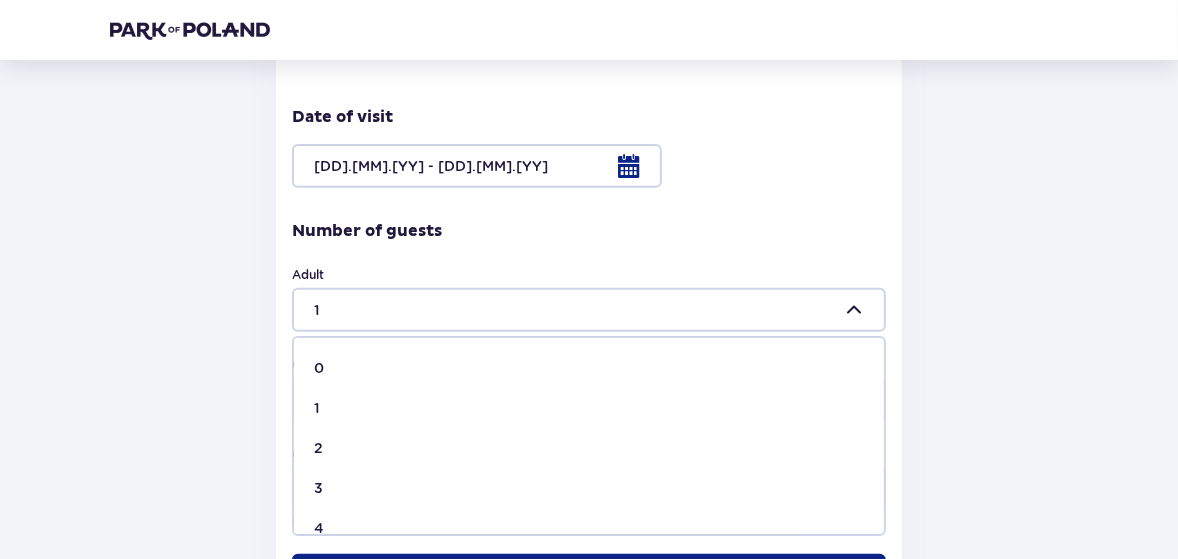 click on "2" at bounding box center (589, 448) 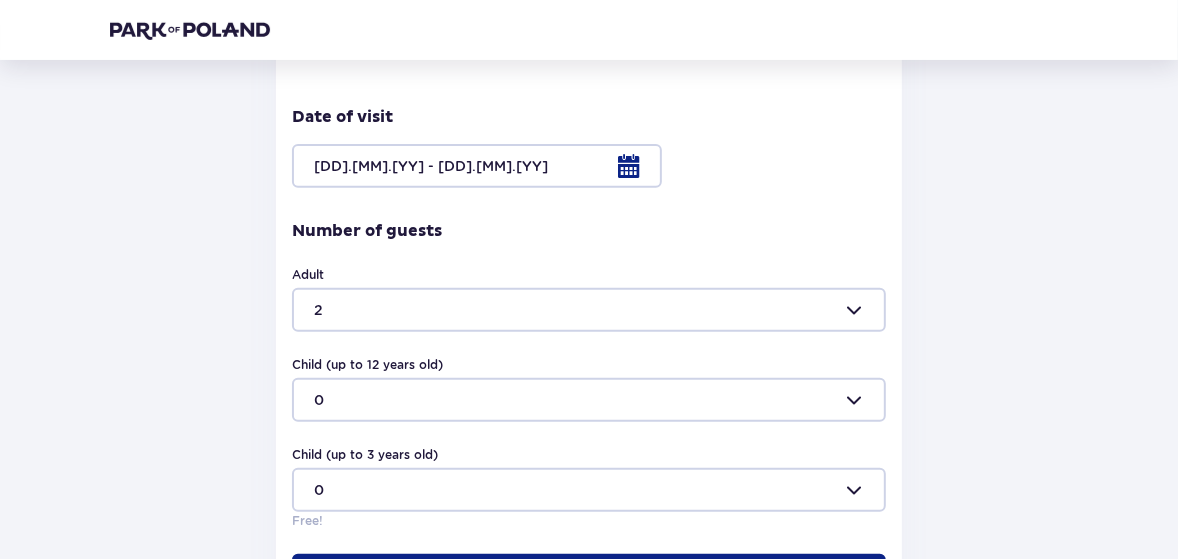 click at bounding box center (589, 400) 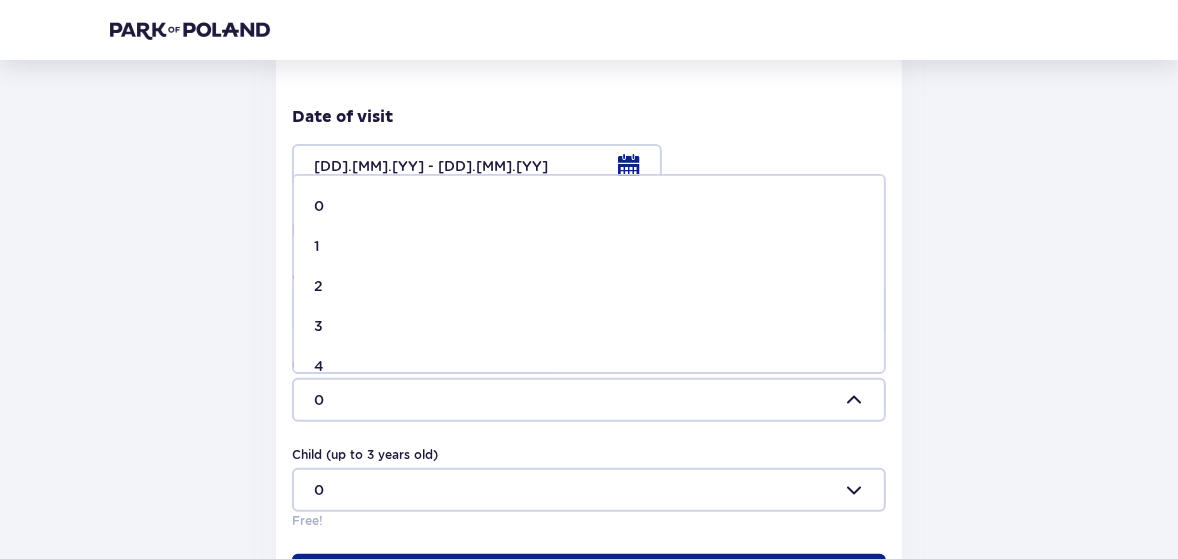click on "2" at bounding box center (318, 286) 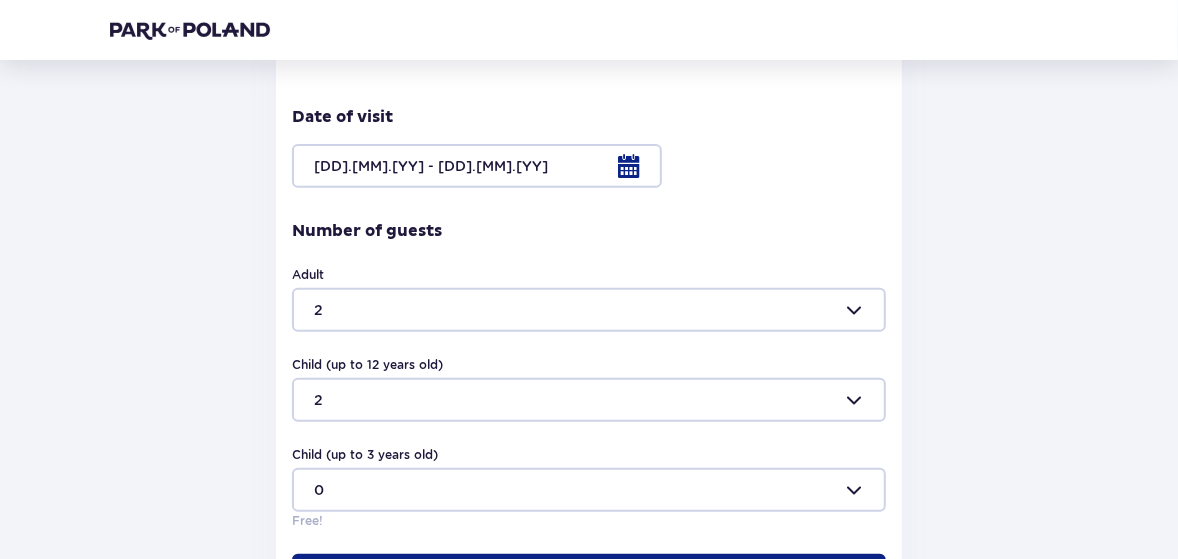 type on "2" 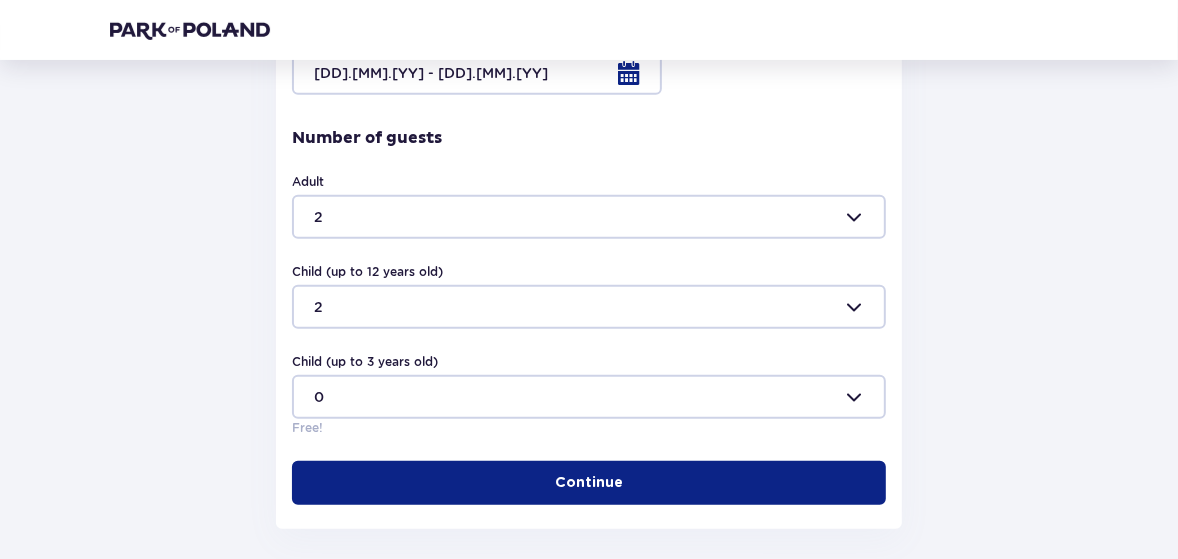 scroll, scrollTop: 582, scrollLeft: 0, axis: vertical 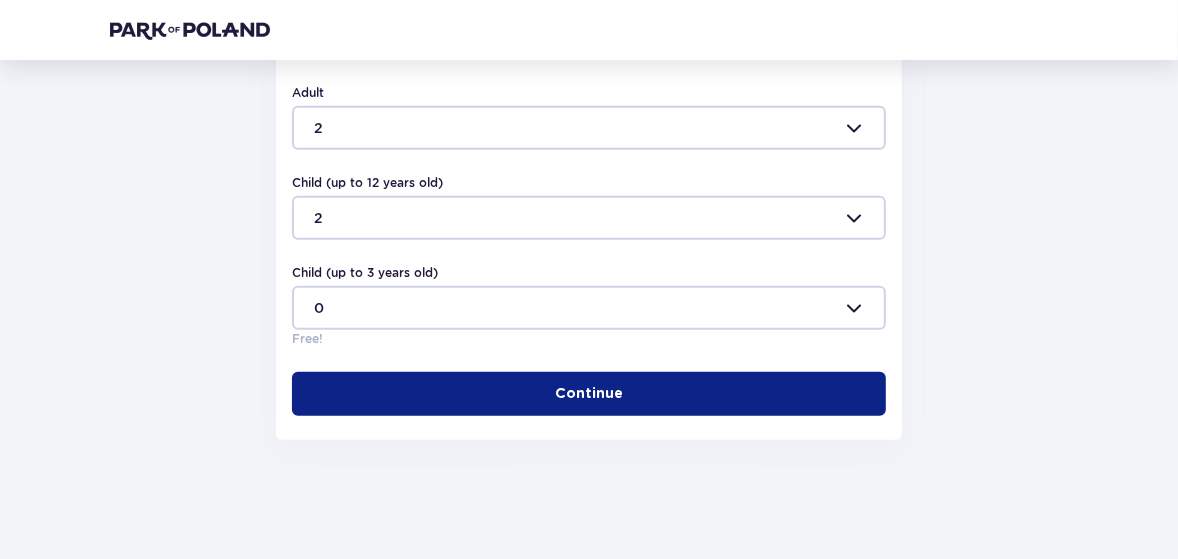 click at bounding box center (589, 308) 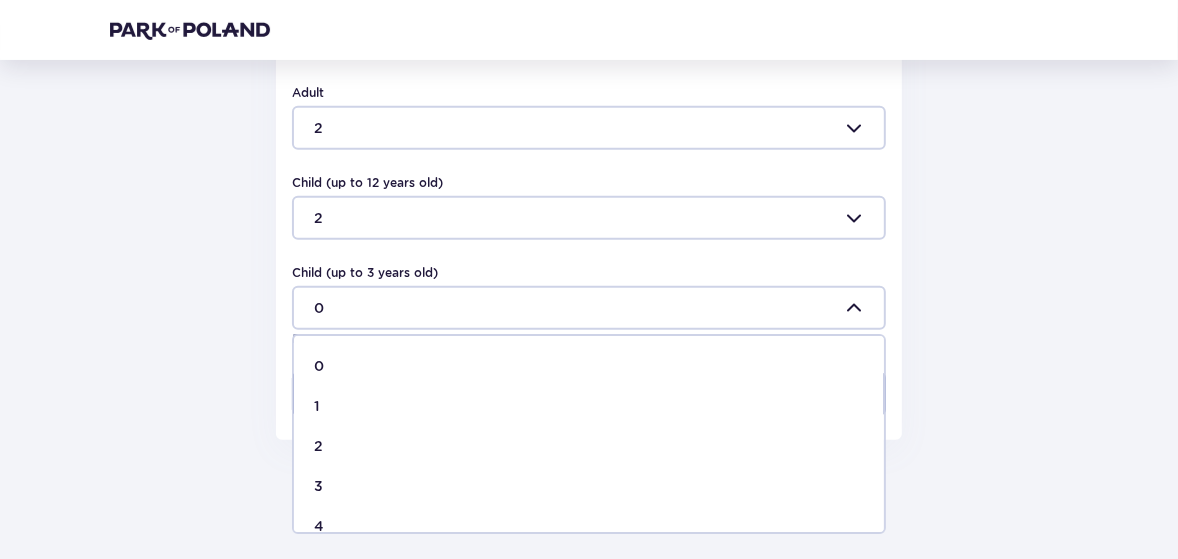 click on "1" at bounding box center [317, 406] 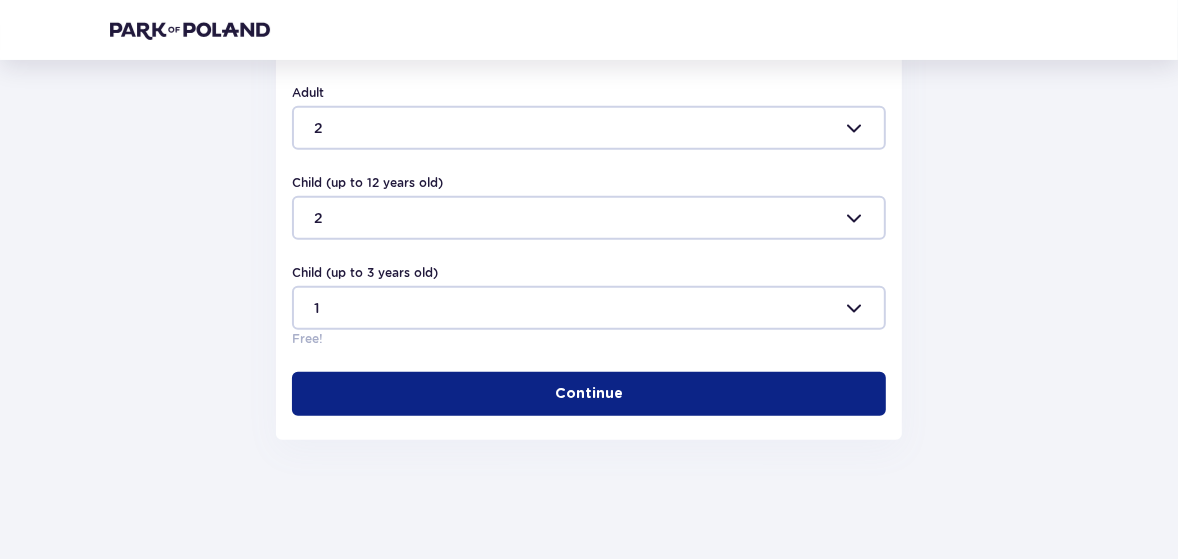click on "Continue" at bounding box center (589, 394) 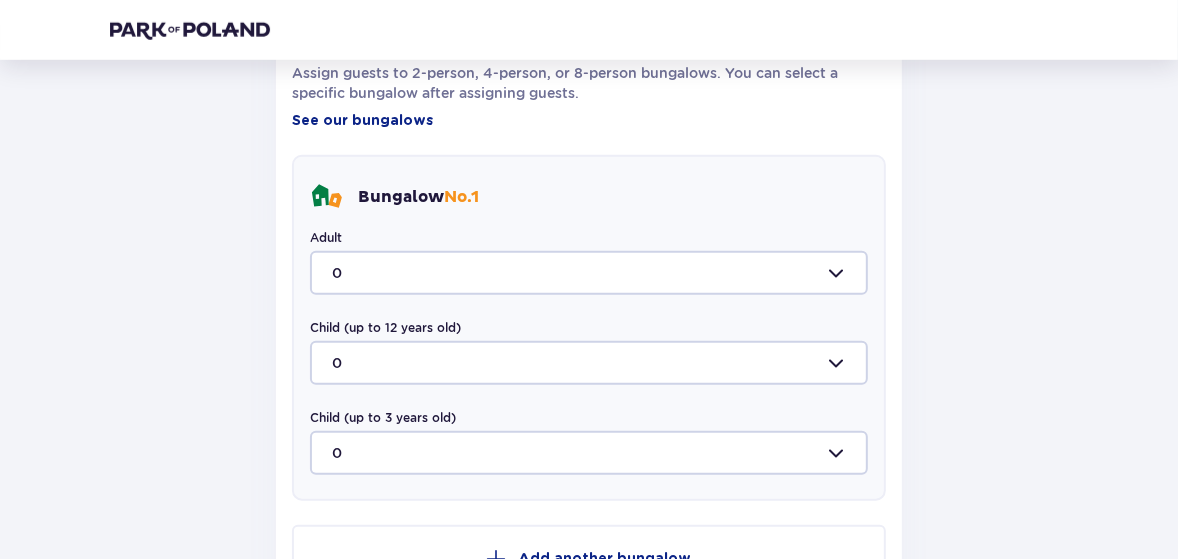 scroll, scrollTop: 1162, scrollLeft: 0, axis: vertical 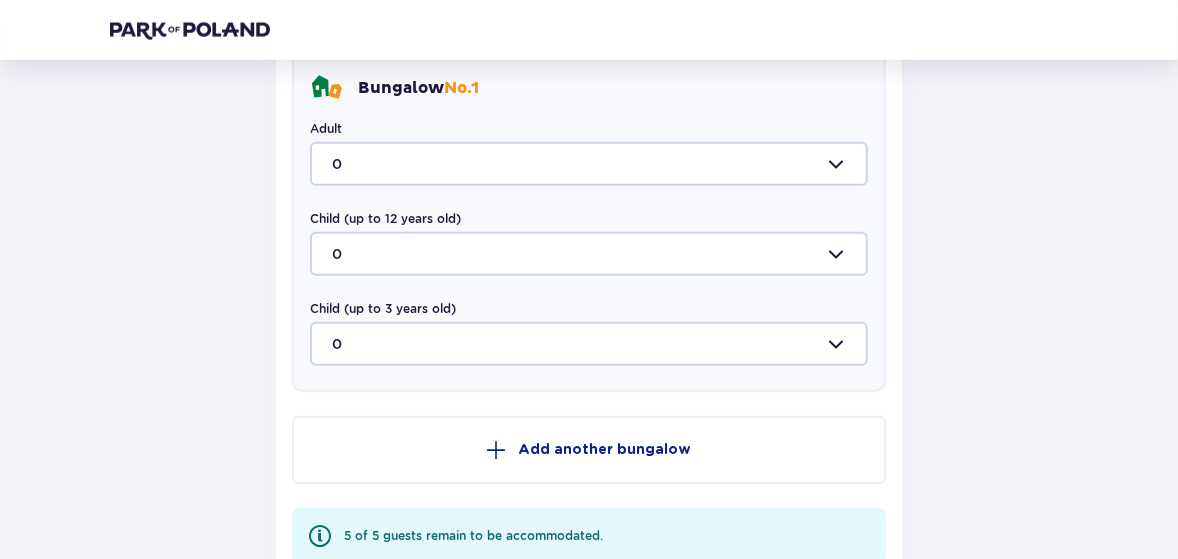 click at bounding box center [589, 164] 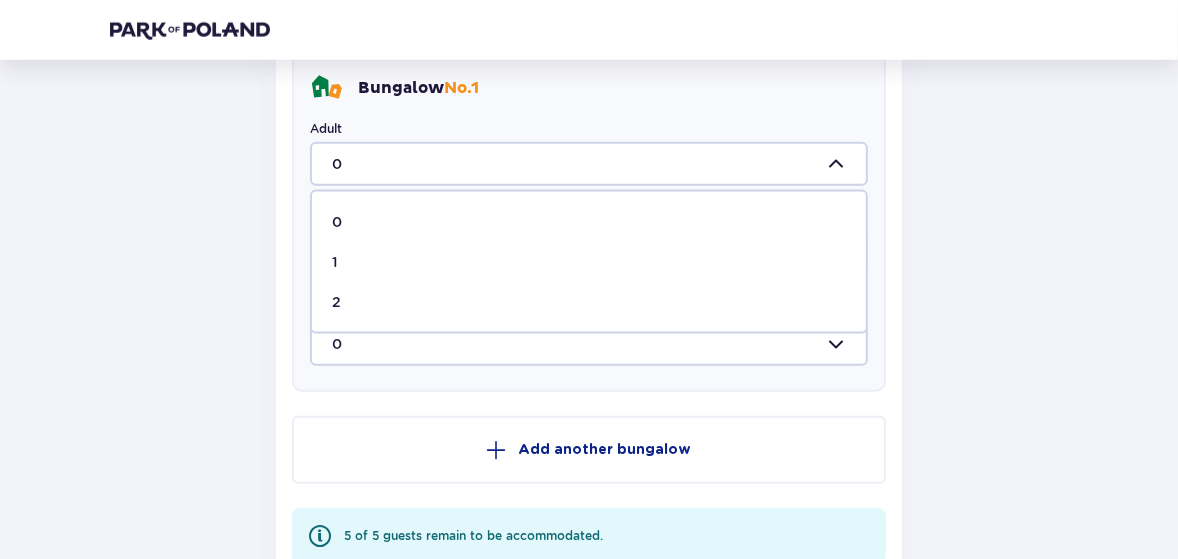 click on "2" at bounding box center (589, 302) 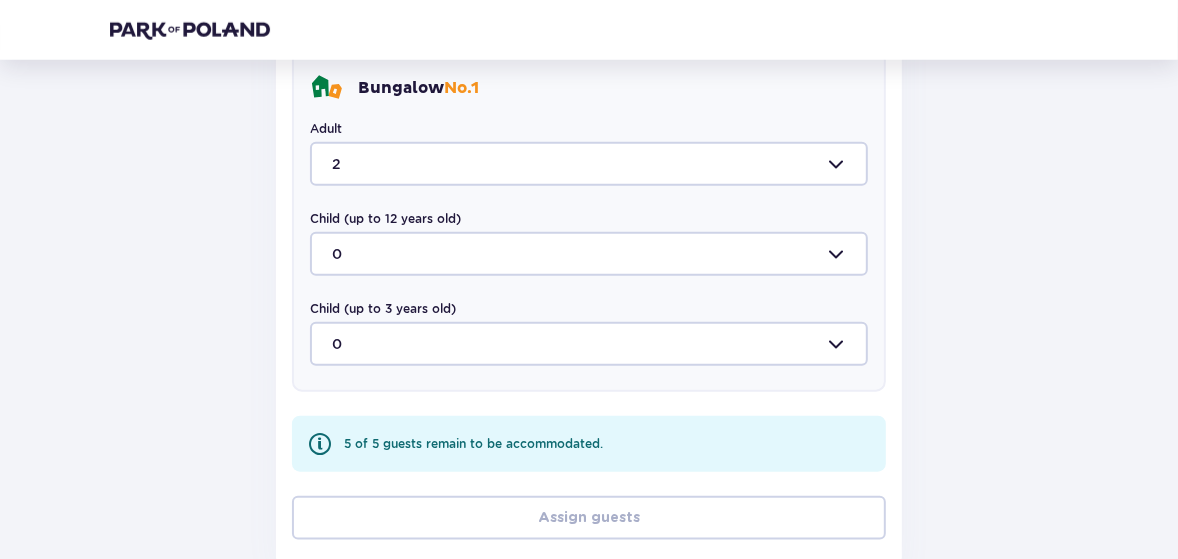 click at bounding box center (589, 254) 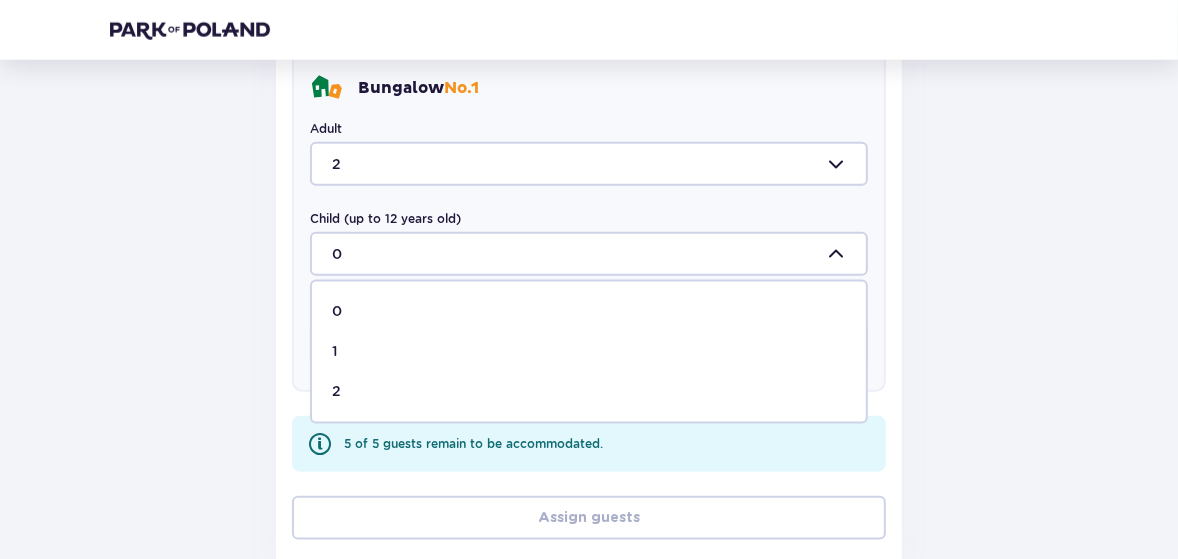 click on "2" at bounding box center (589, 392) 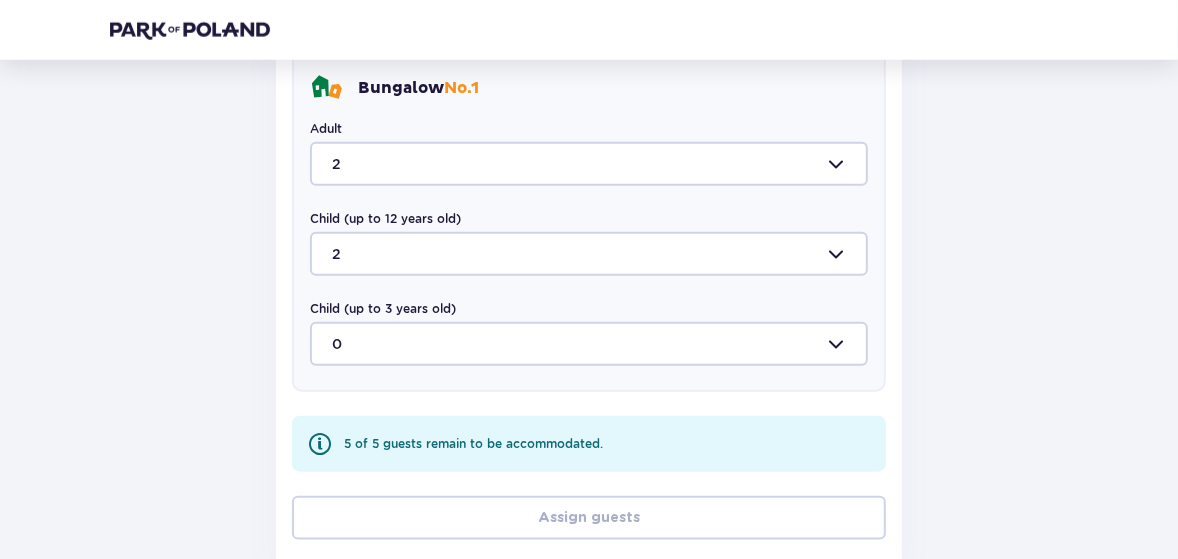 click at bounding box center (589, 344) 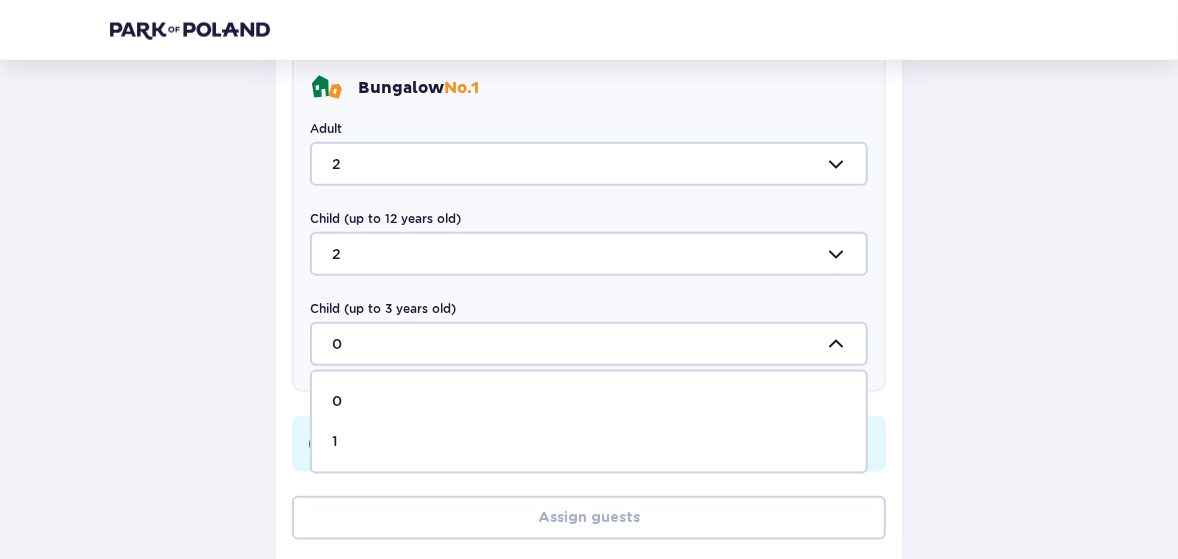 click on "1" at bounding box center [589, 442] 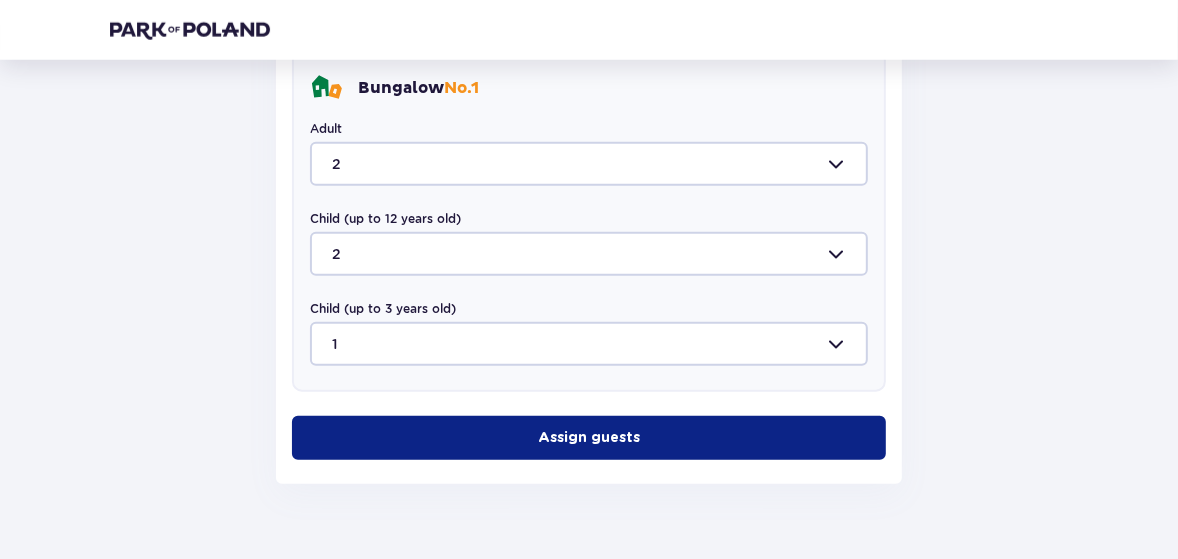 scroll, scrollTop: 1206, scrollLeft: 0, axis: vertical 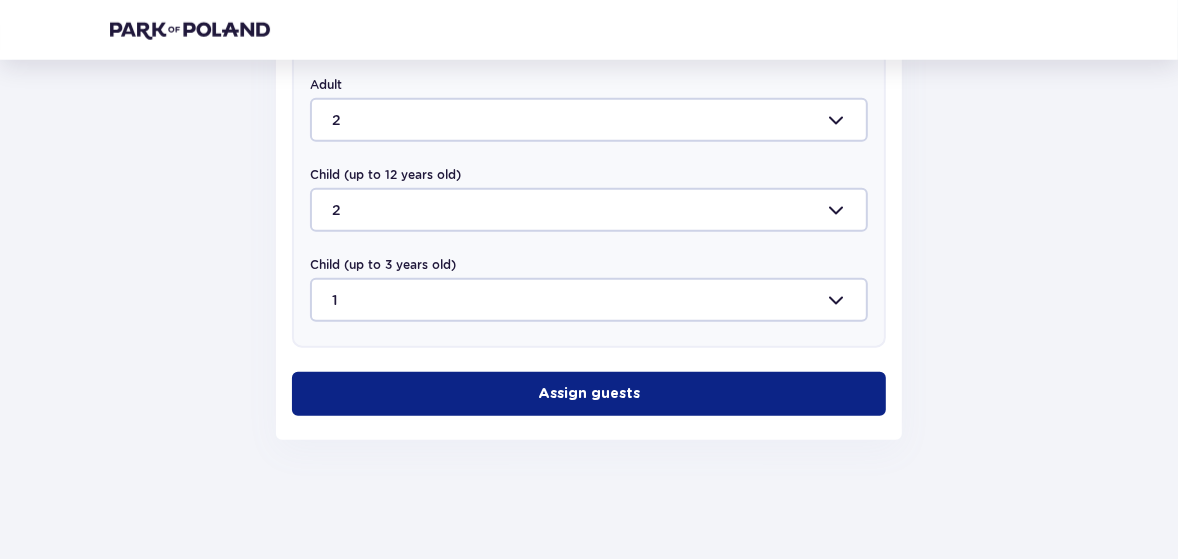 click on "Assign guests" at bounding box center (589, 394) 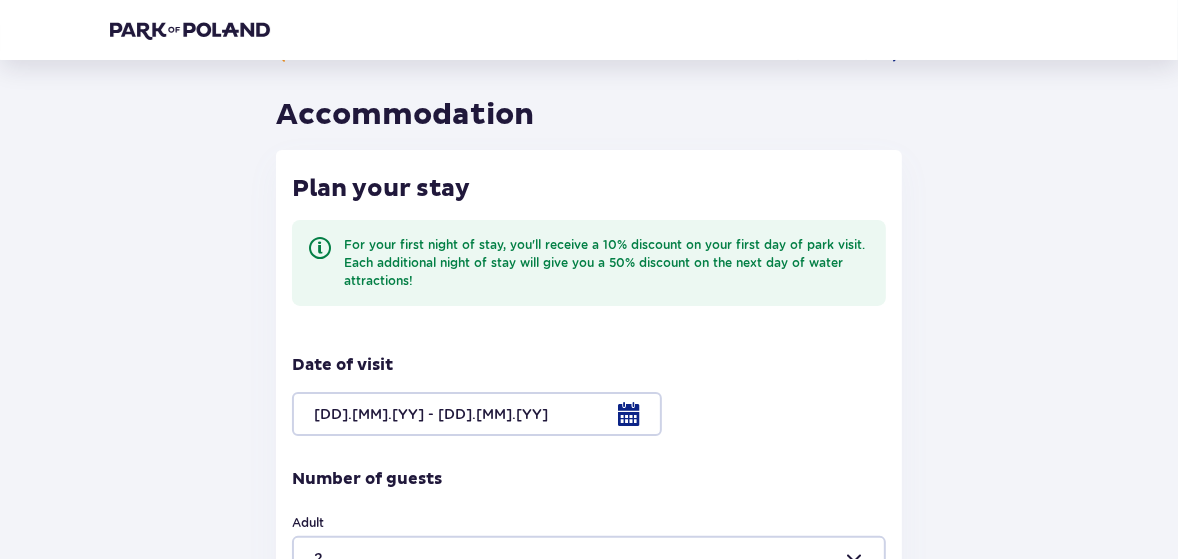 scroll, scrollTop: 0, scrollLeft: 0, axis: both 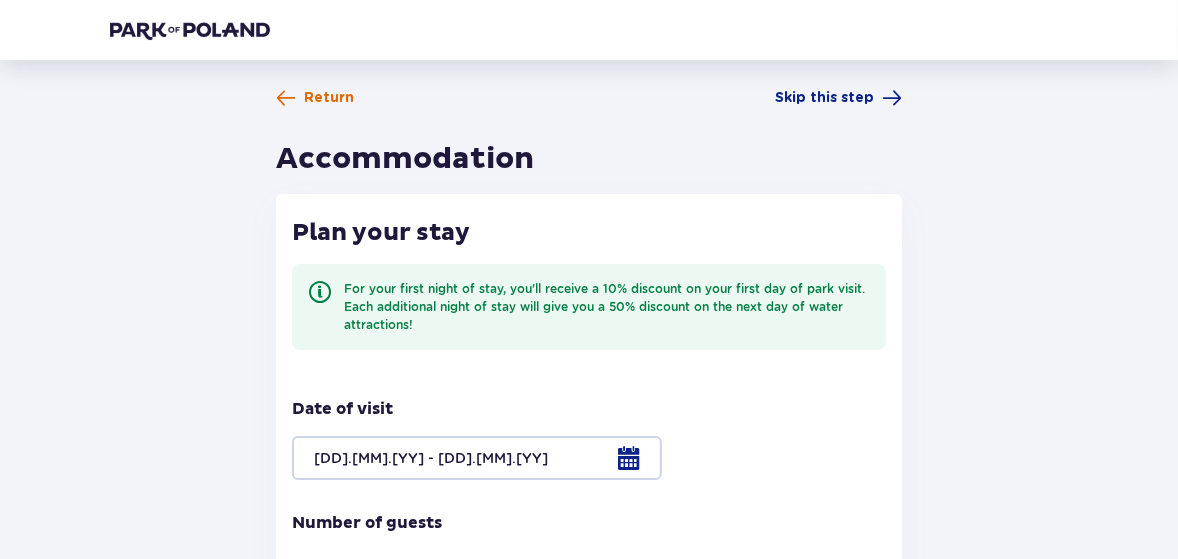 click on "Return" at bounding box center (329, 98) 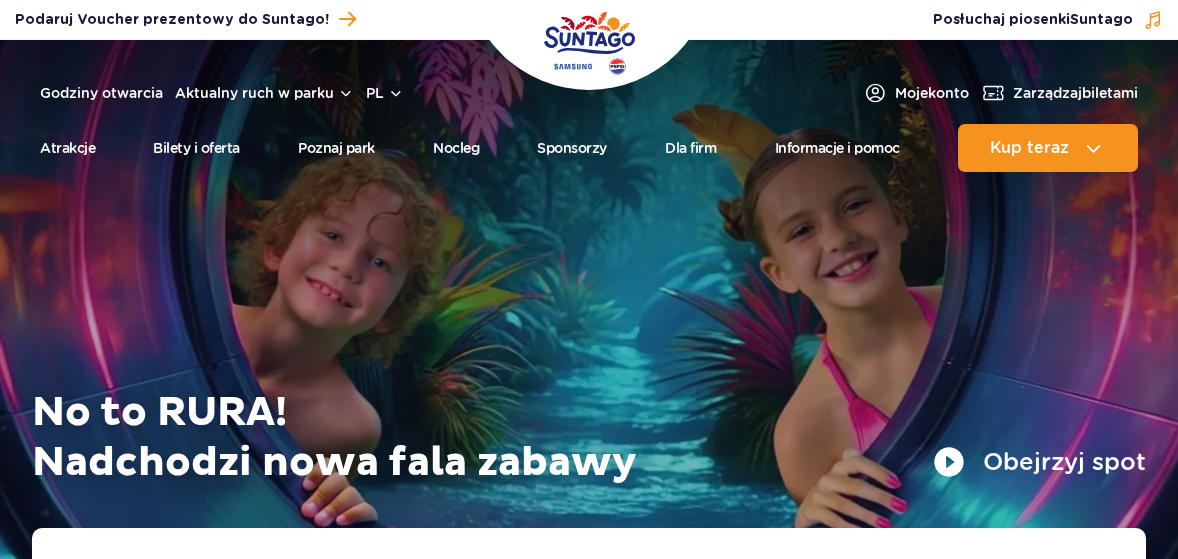 scroll, scrollTop: 0, scrollLeft: 0, axis: both 